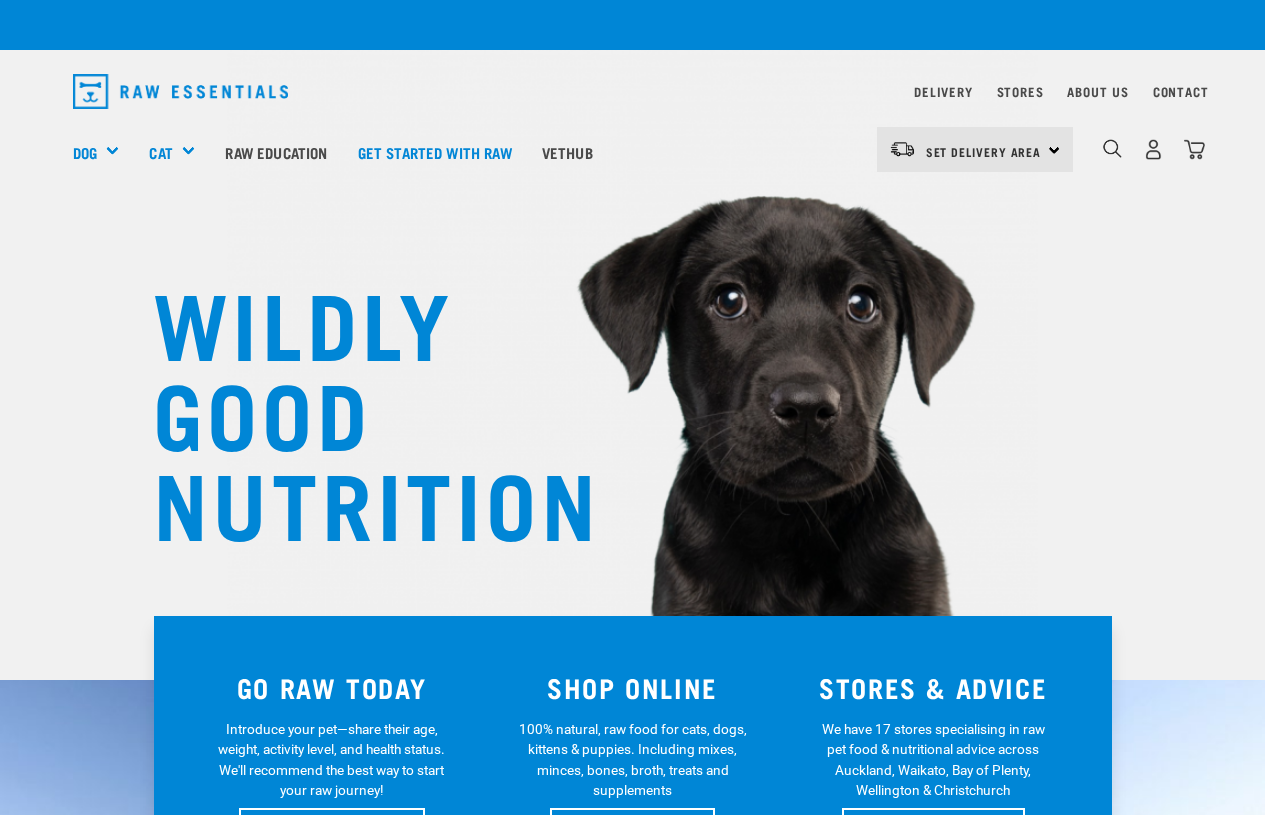 scroll, scrollTop: 0, scrollLeft: 0, axis: both 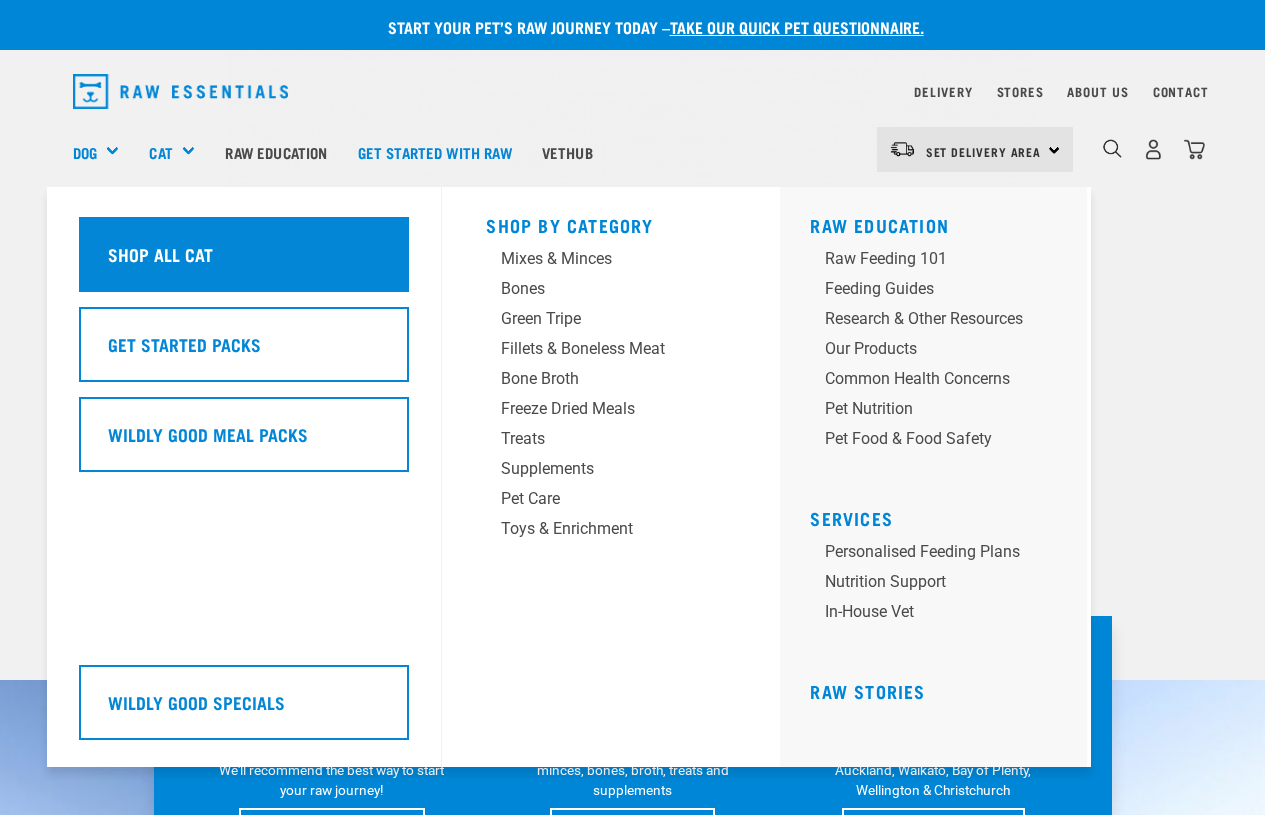 click on "Shop All Cat" at bounding box center [160, 254] 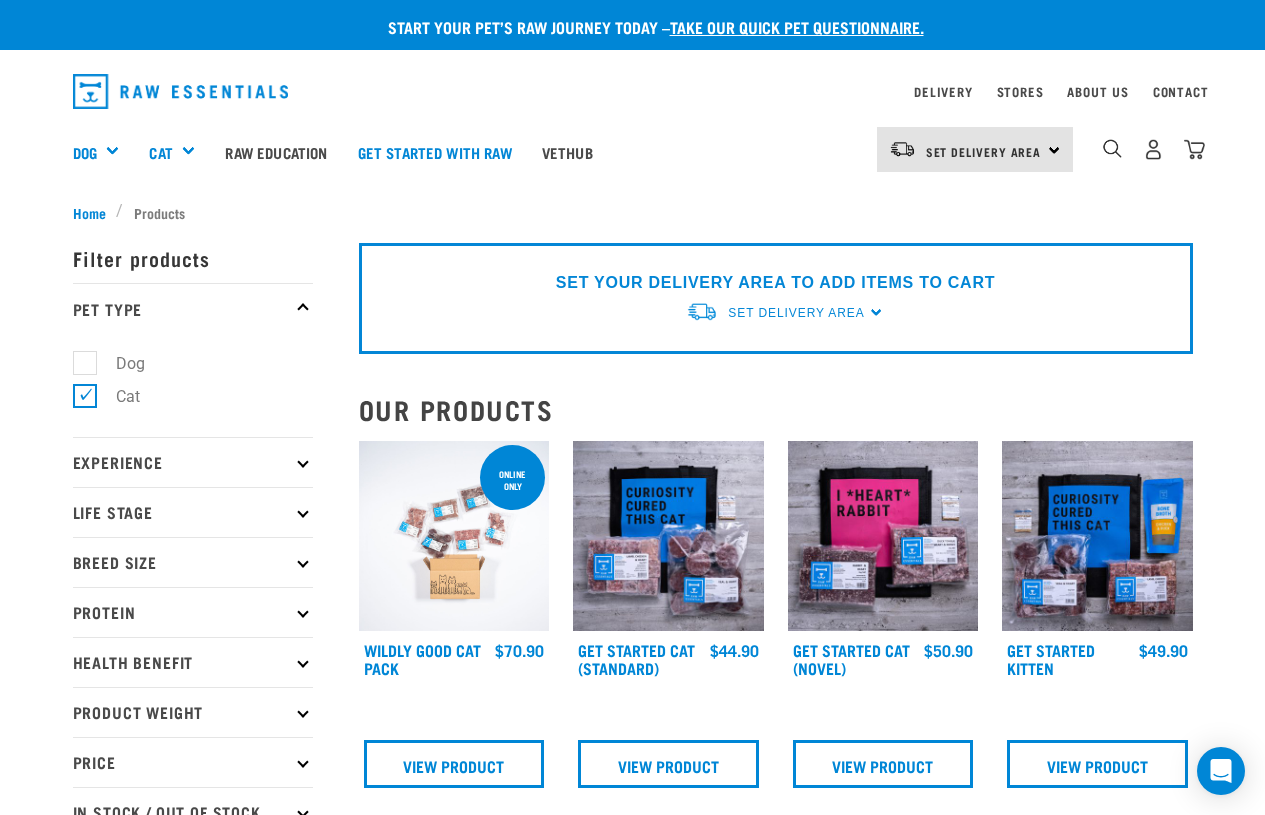 scroll, scrollTop: 0, scrollLeft: 0, axis: both 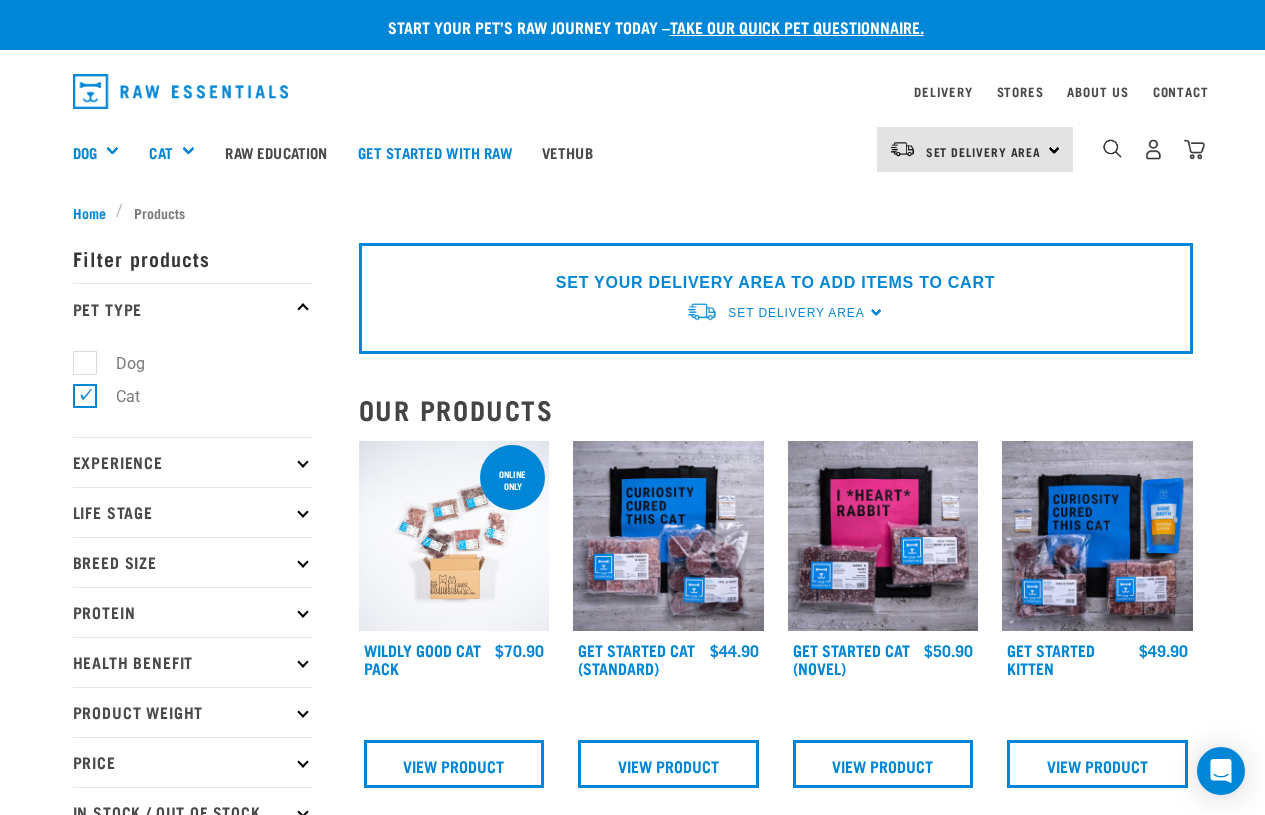 click at bounding box center [302, 612] 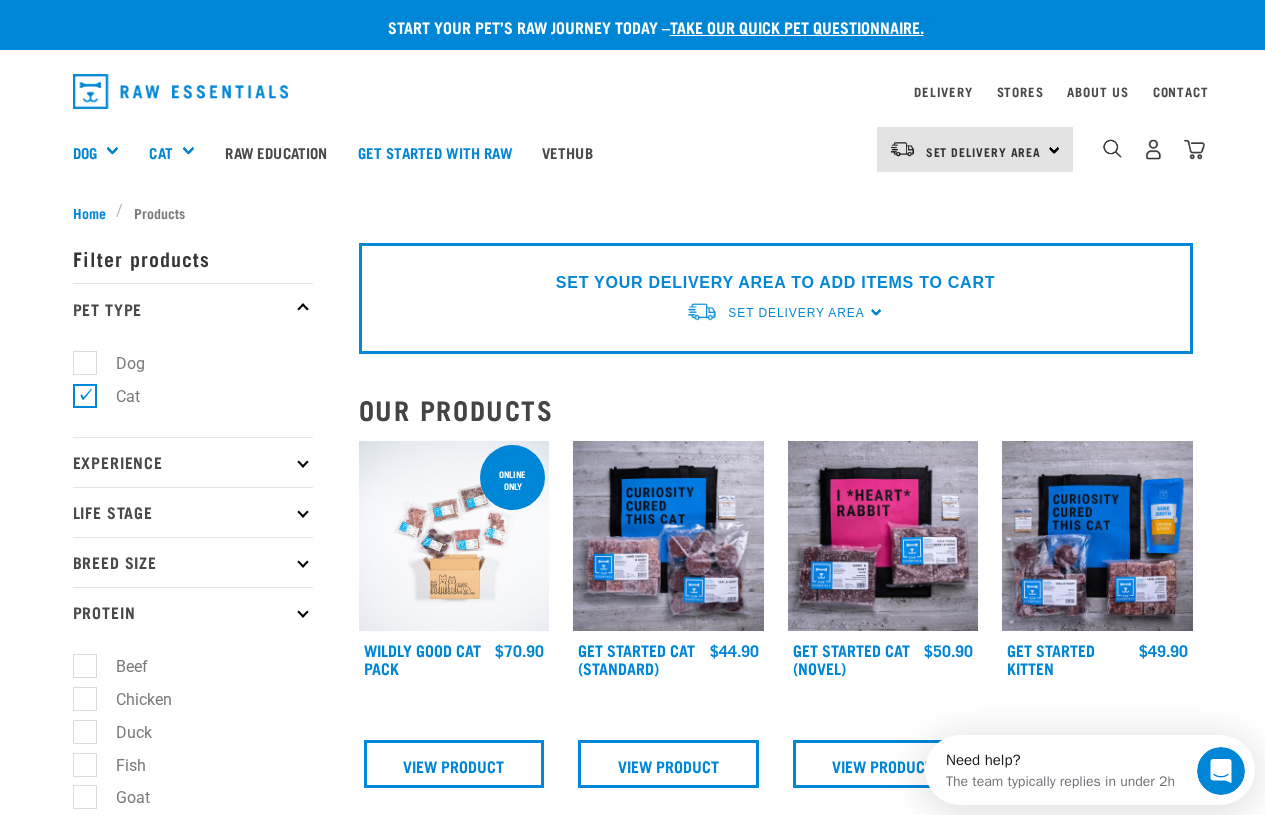 scroll, scrollTop: 0, scrollLeft: 0, axis: both 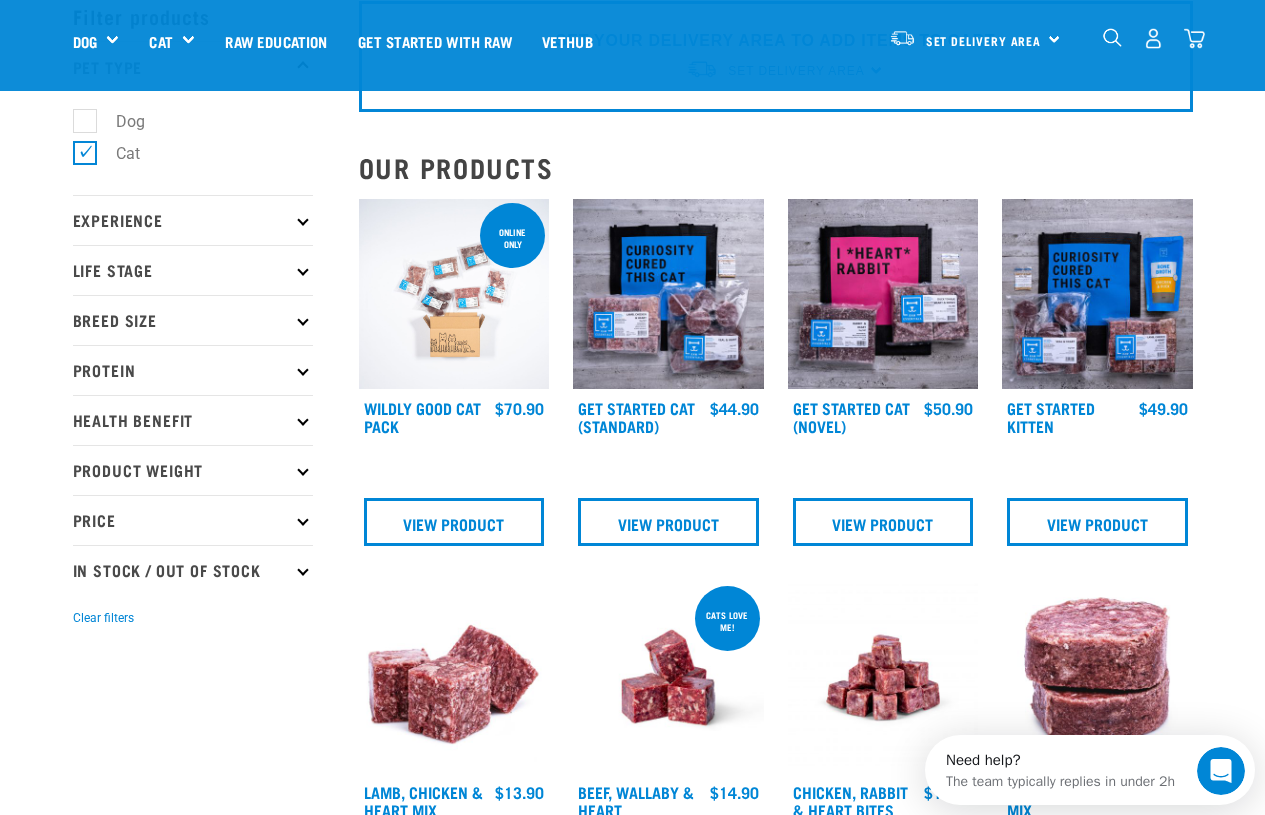 click on "Health Benefit" at bounding box center (193, 420) 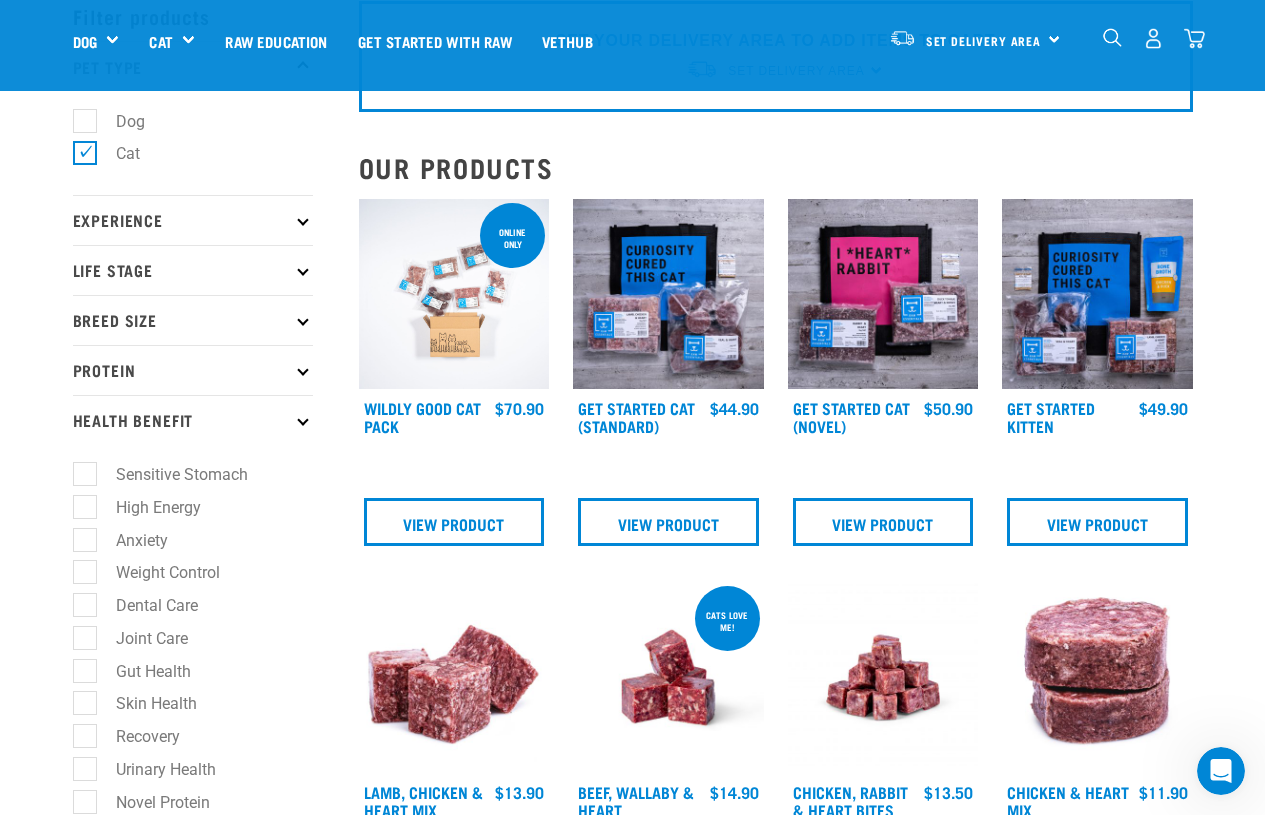 click on "Gut Health" at bounding box center (141, 671) 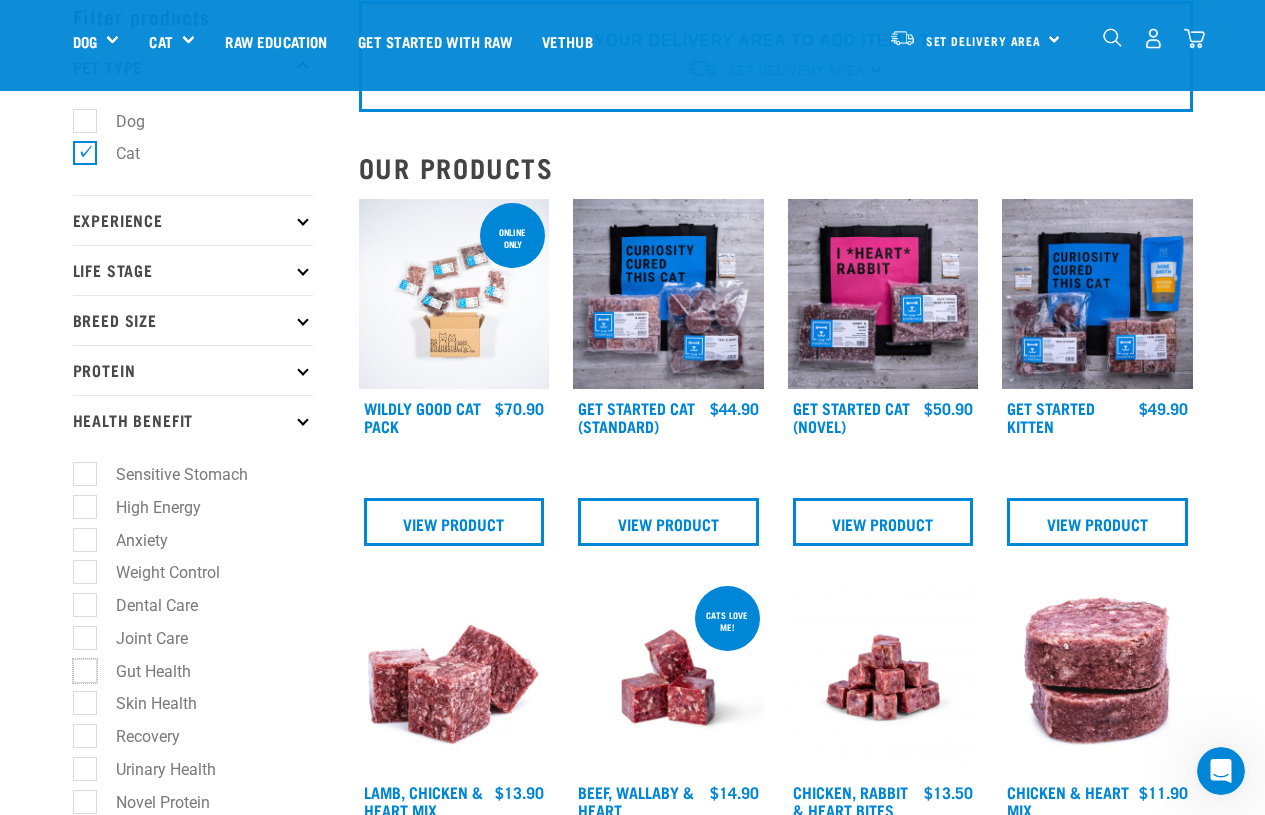 click on "Gut Health" at bounding box center [79, 667] 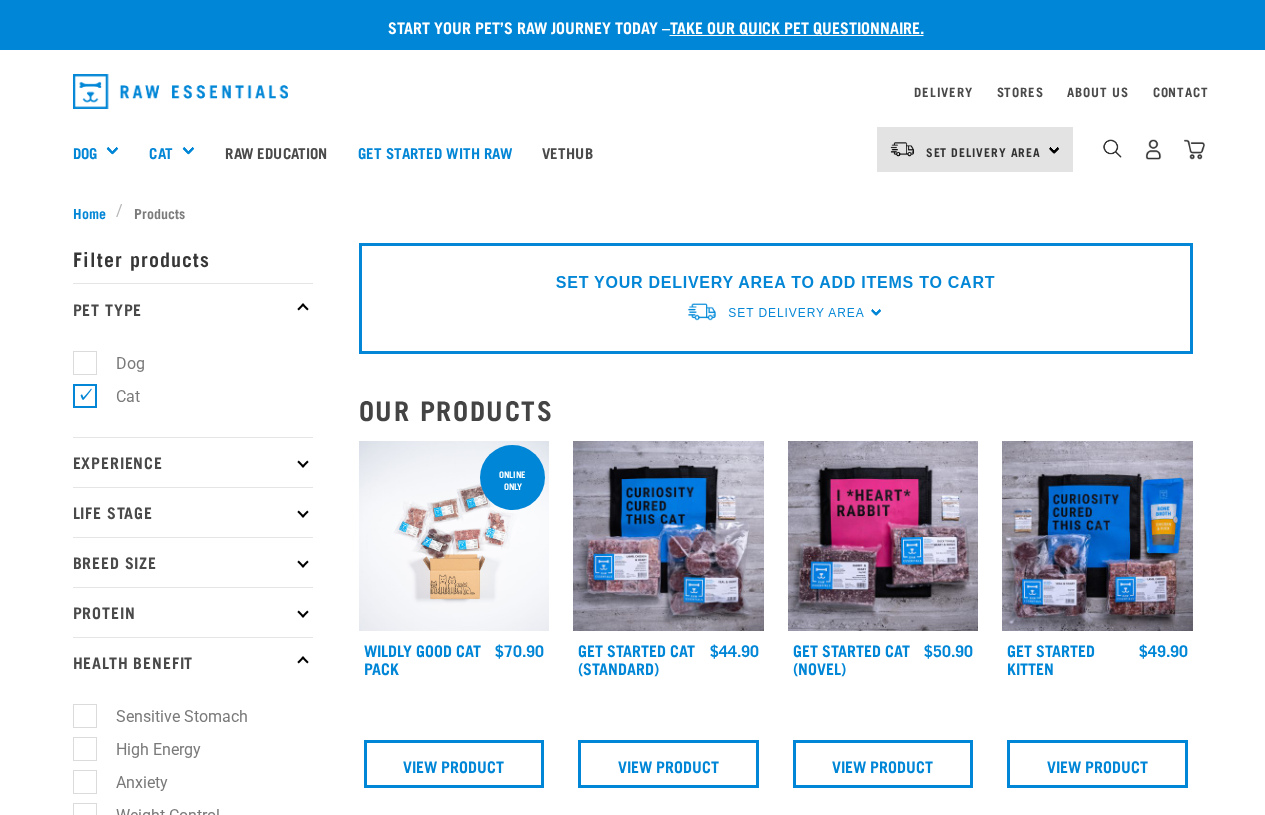 scroll, scrollTop: 0, scrollLeft: 0, axis: both 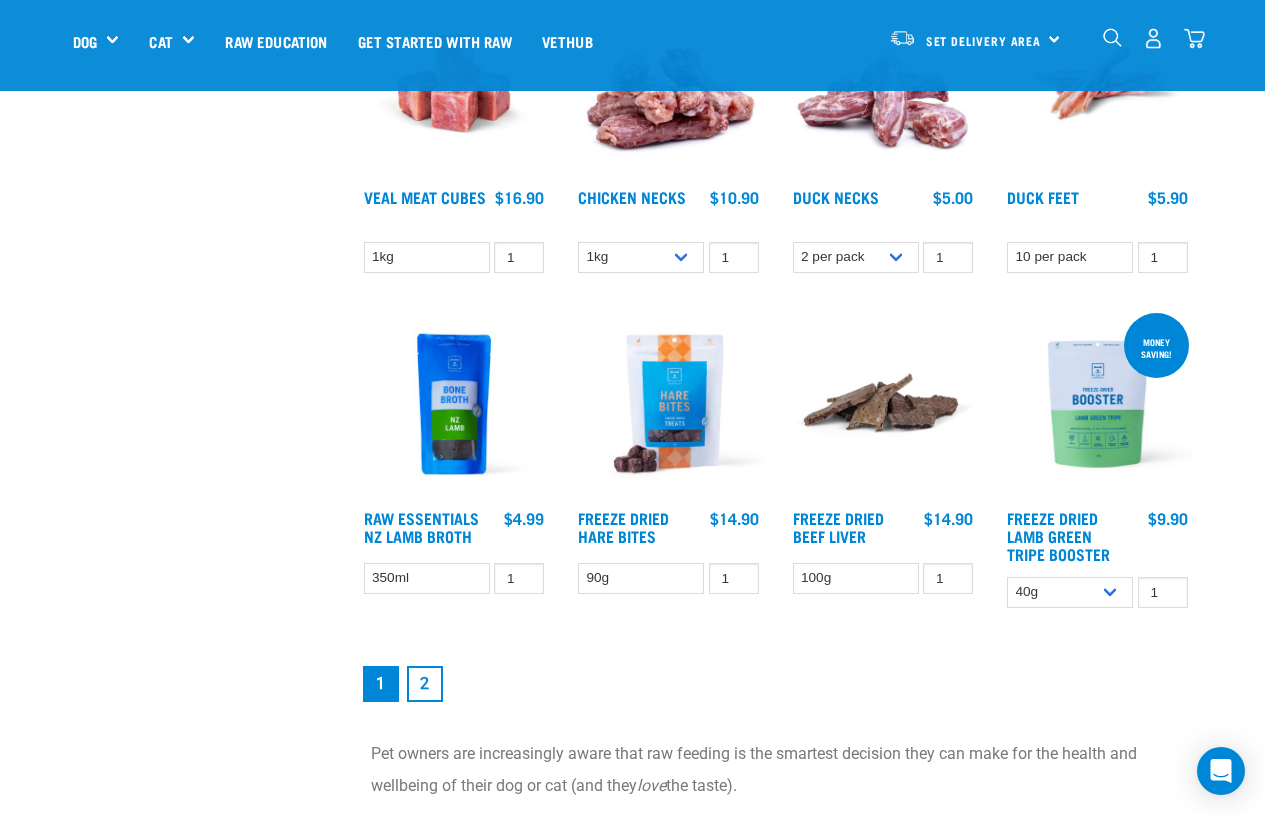click on "2" at bounding box center [425, 684] 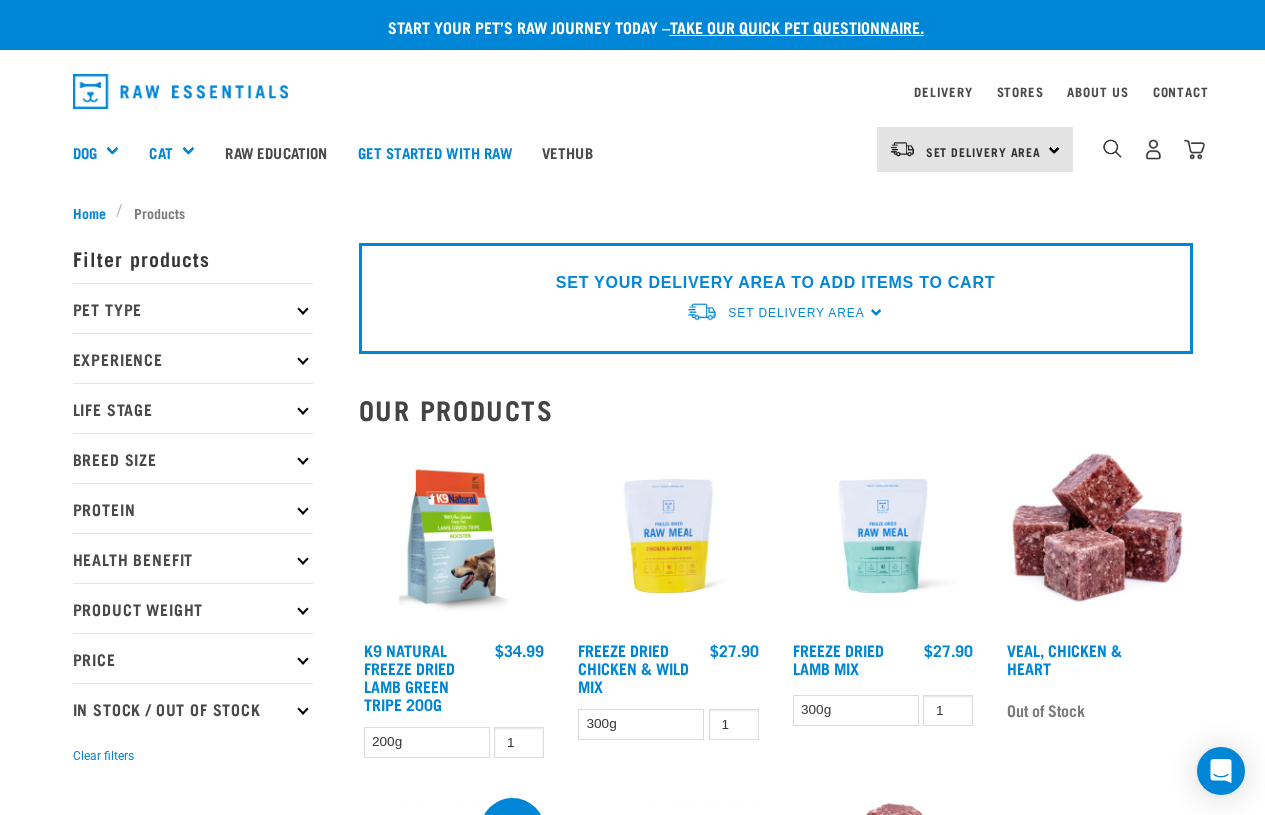 scroll, scrollTop: 0, scrollLeft: 0, axis: both 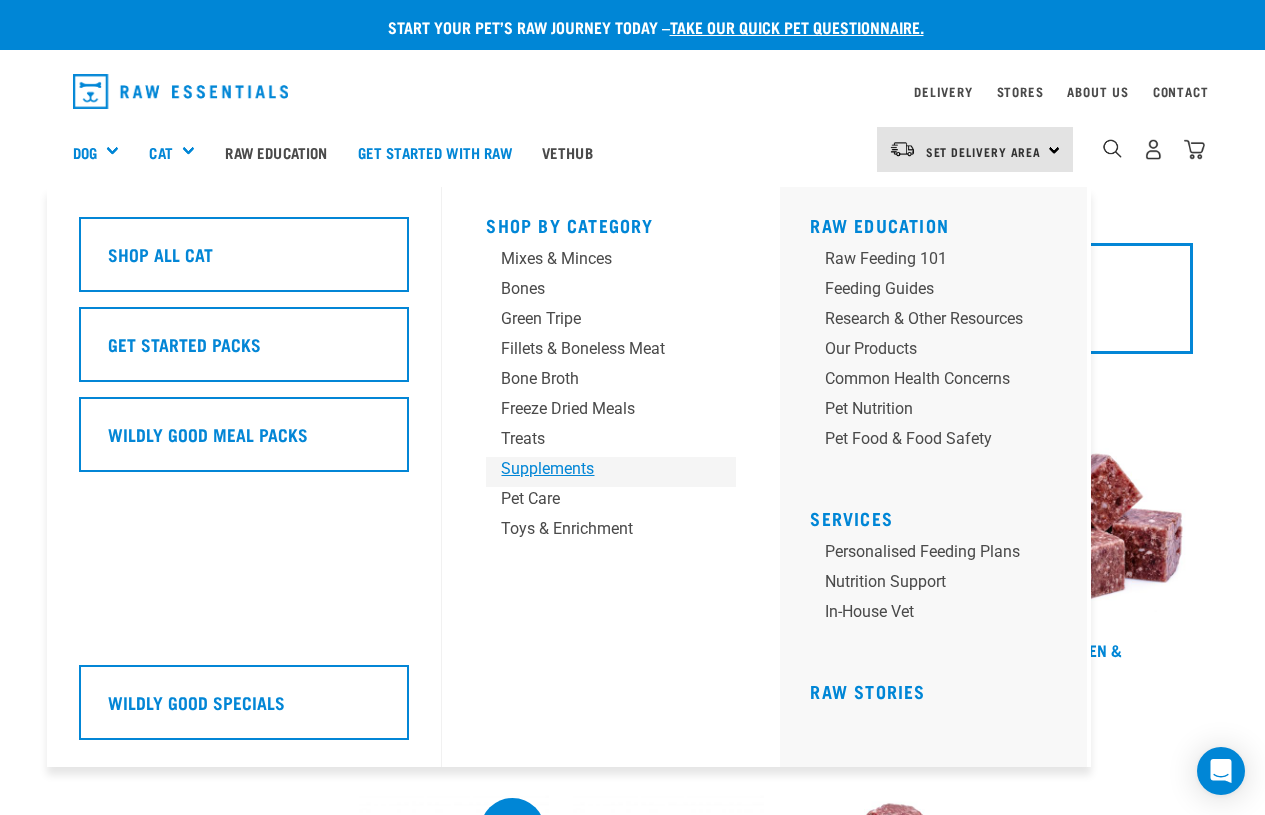 click on "Supplements" at bounding box center (594, 469) 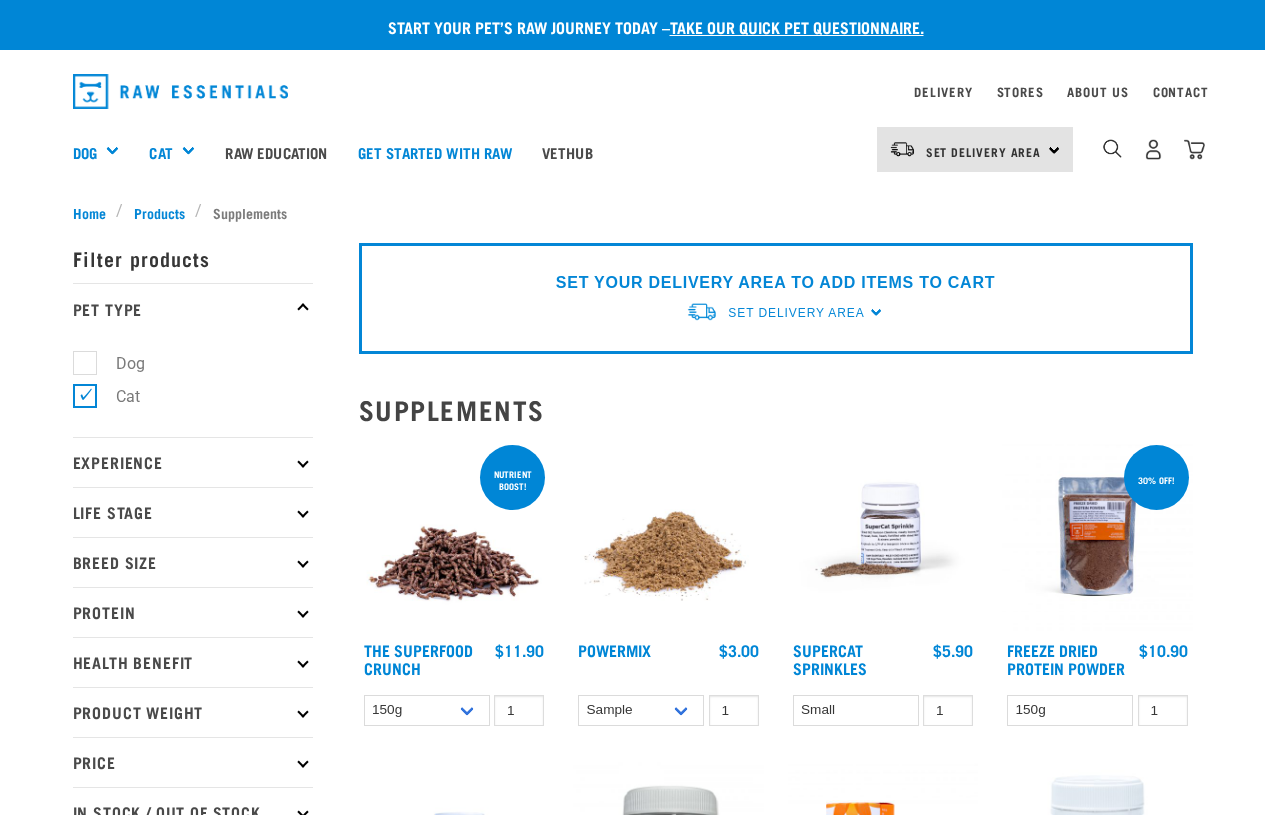 scroll, scrollTop: 0, scrollLeft: 0, axis: both 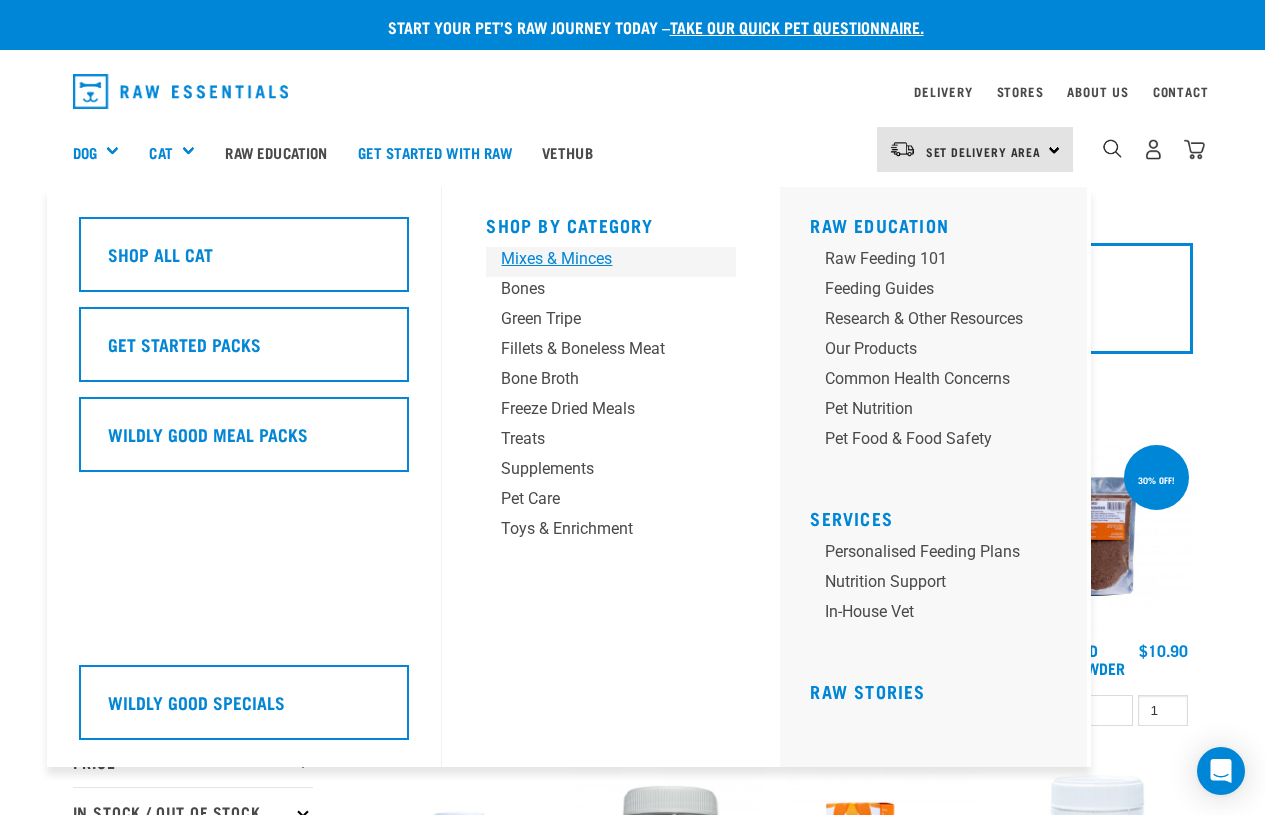 click on "Mixes & Minces" at bounding box center (594, 259) 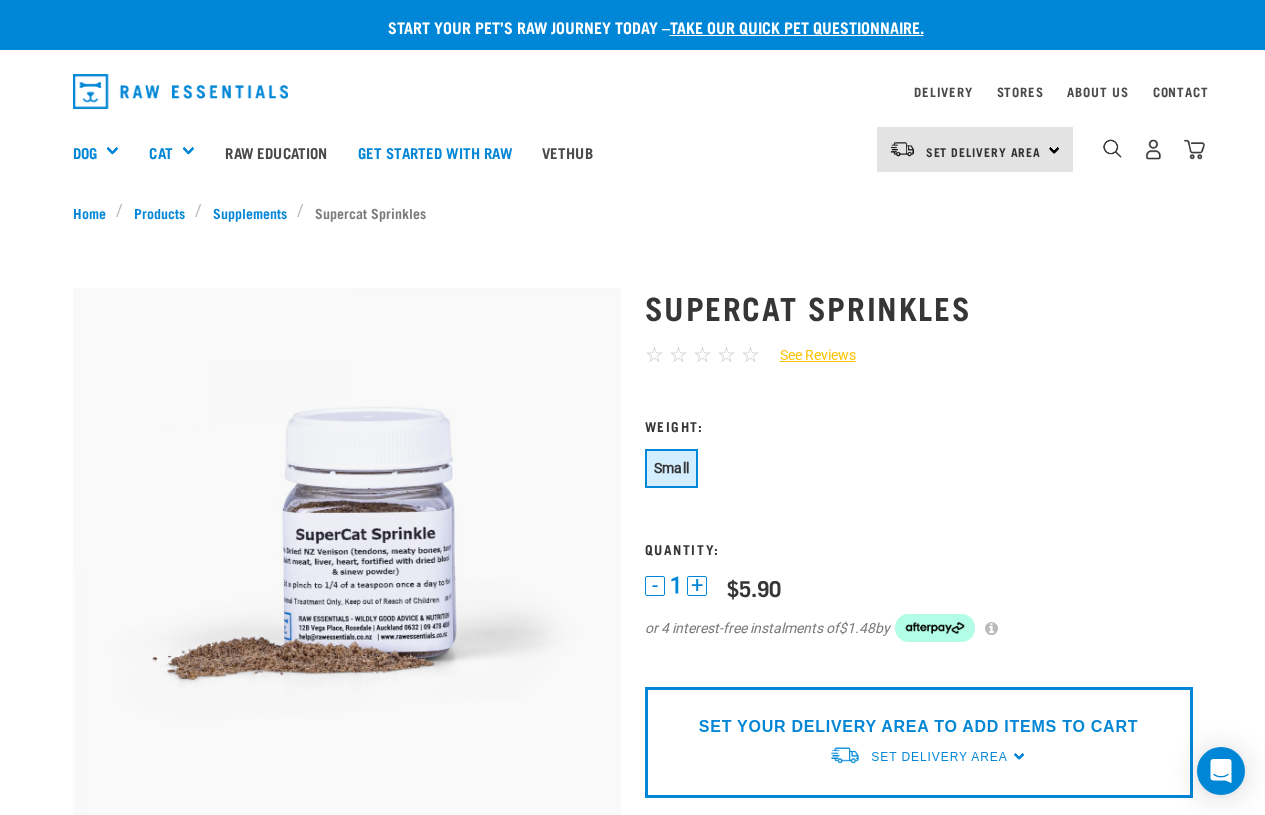 scroll, scrollTop: 0, scrollLeft: 0, axis: both 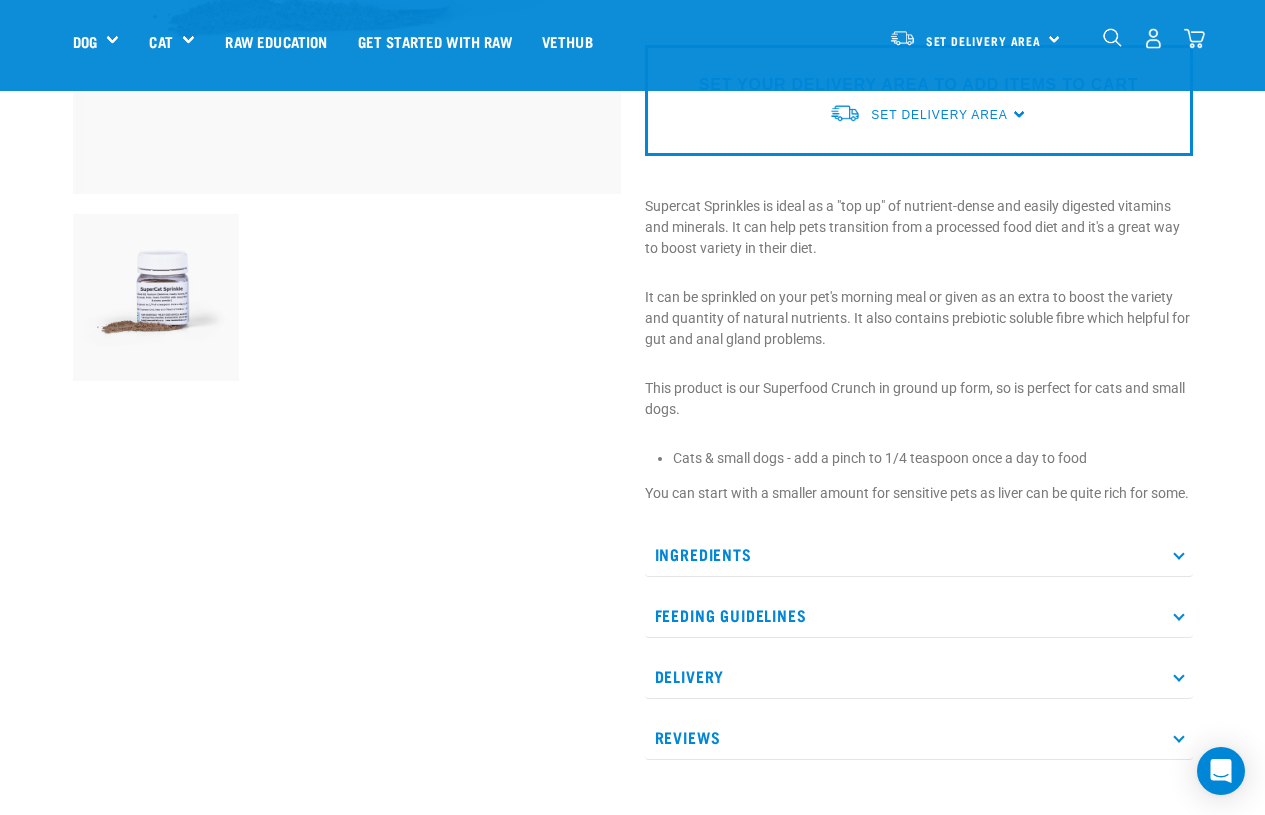 click at bounding box center [1178, 553] 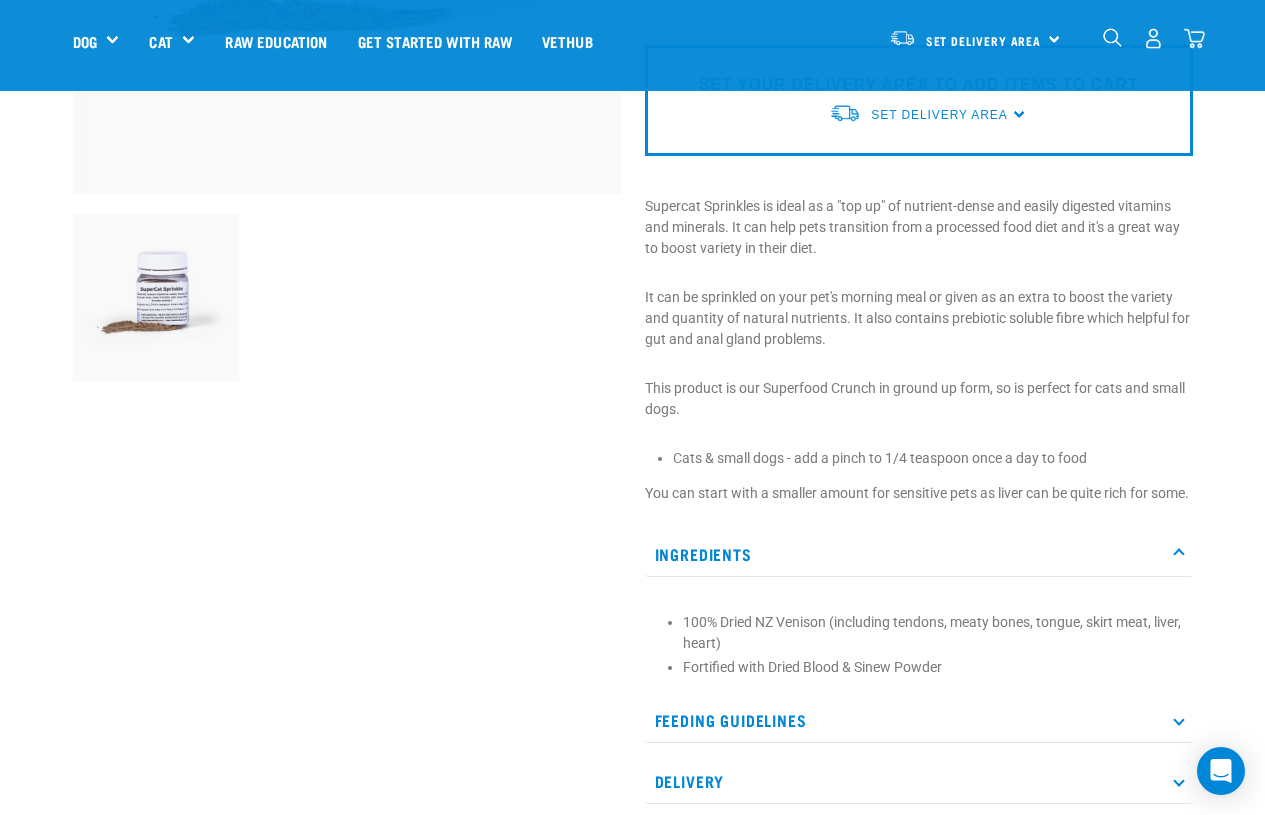 scroll, scrollTop: 600, scrollLeft: 0, axis: vertical 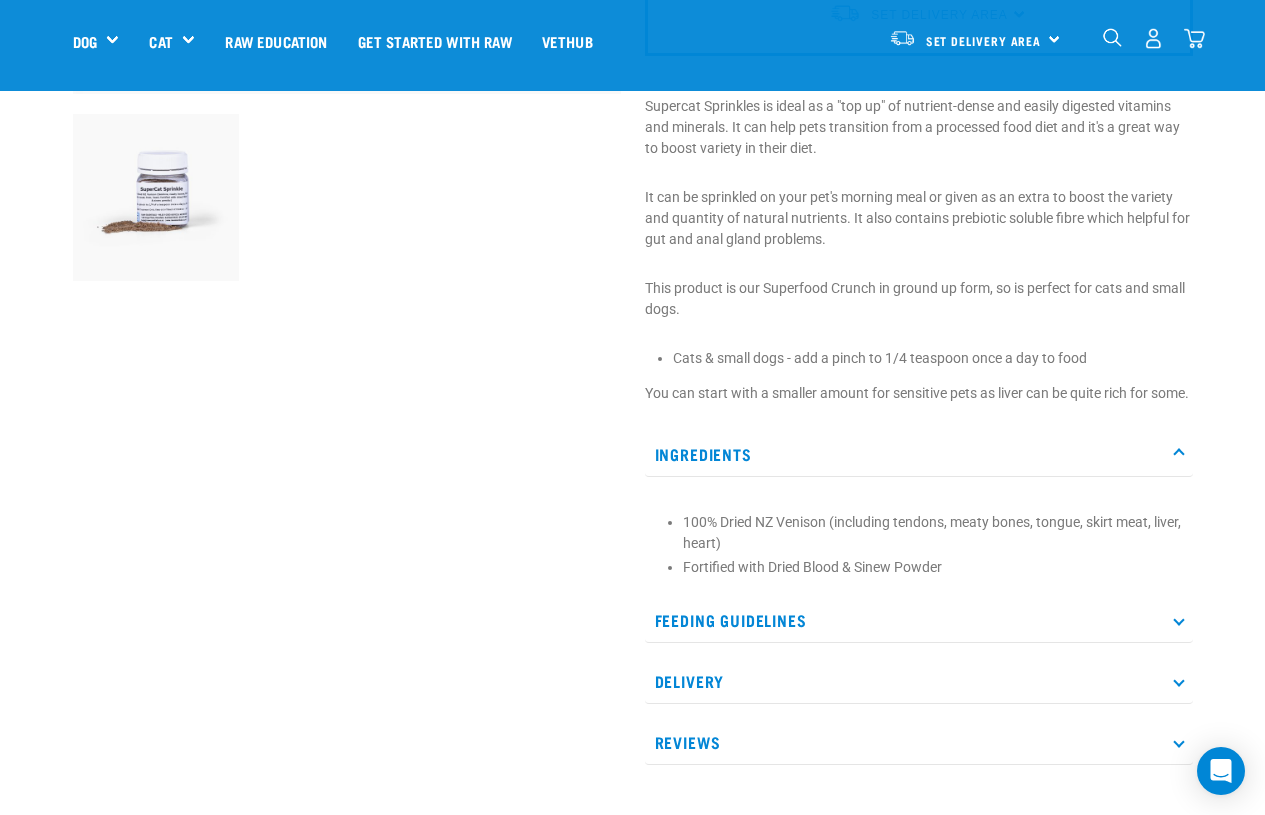 click on "Feeding Guidelines" at bounding box center [919, 620] 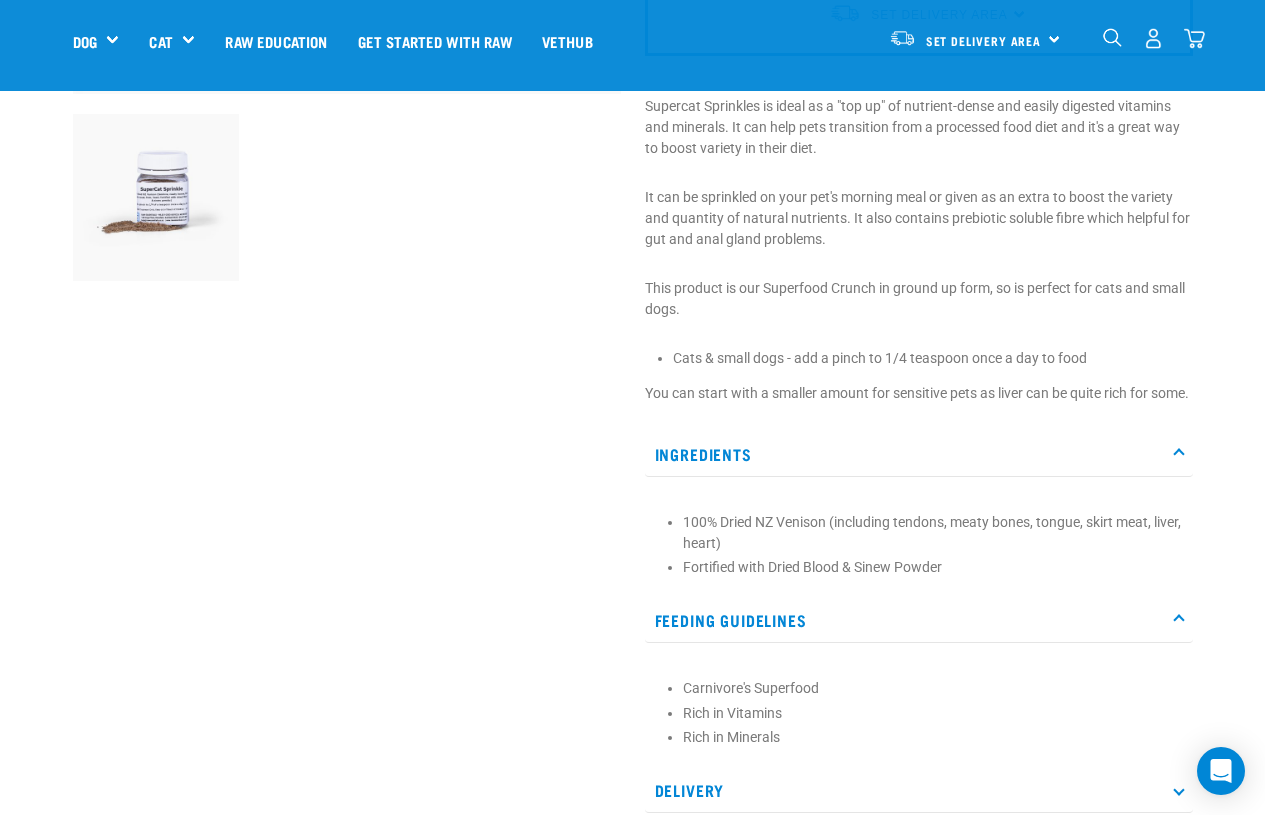 click on "Feeding Guidelines" at bounding box center (919, 620) 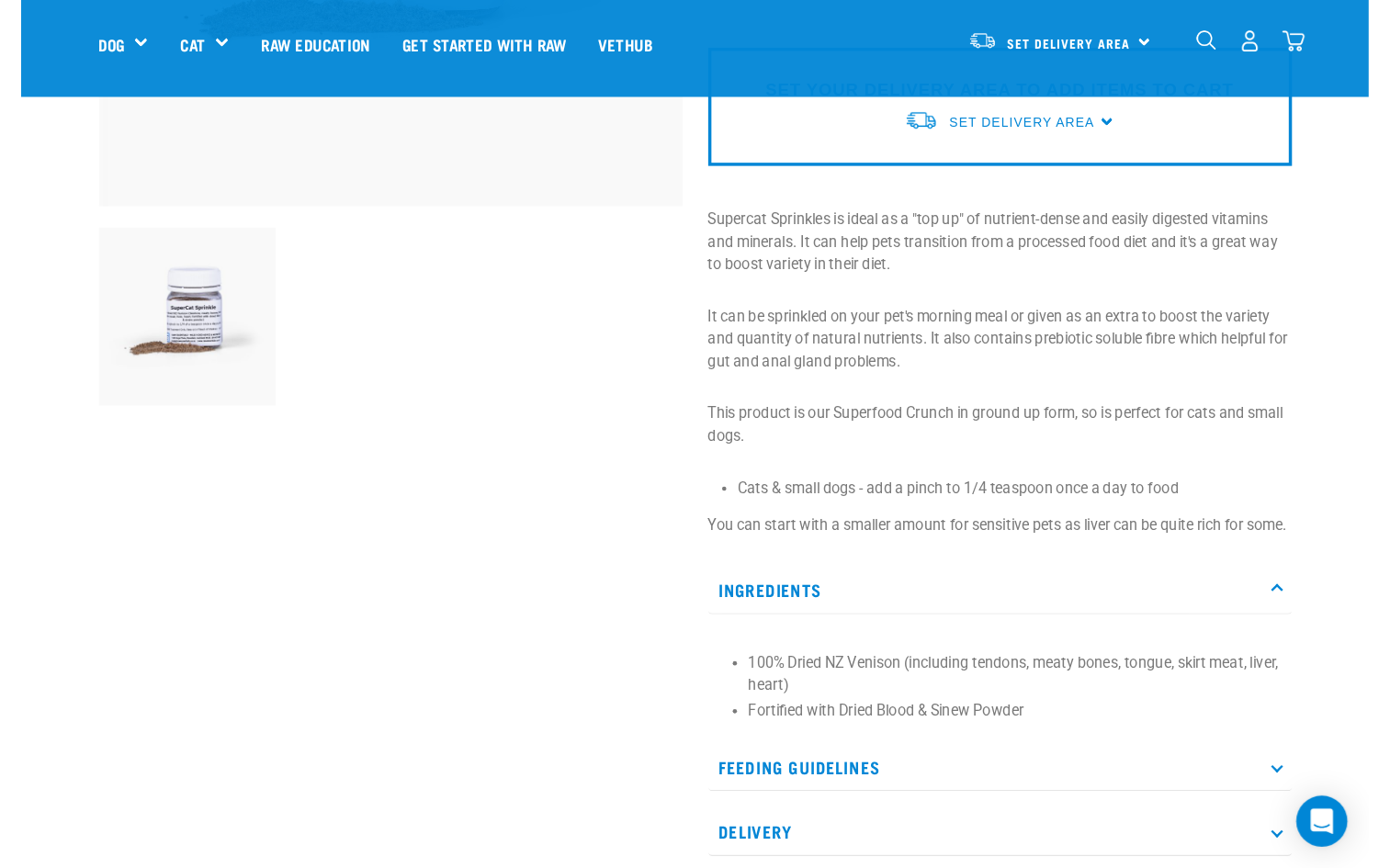 scroll, scrollTop: 367, scrollLeft: 0, axis: vertical 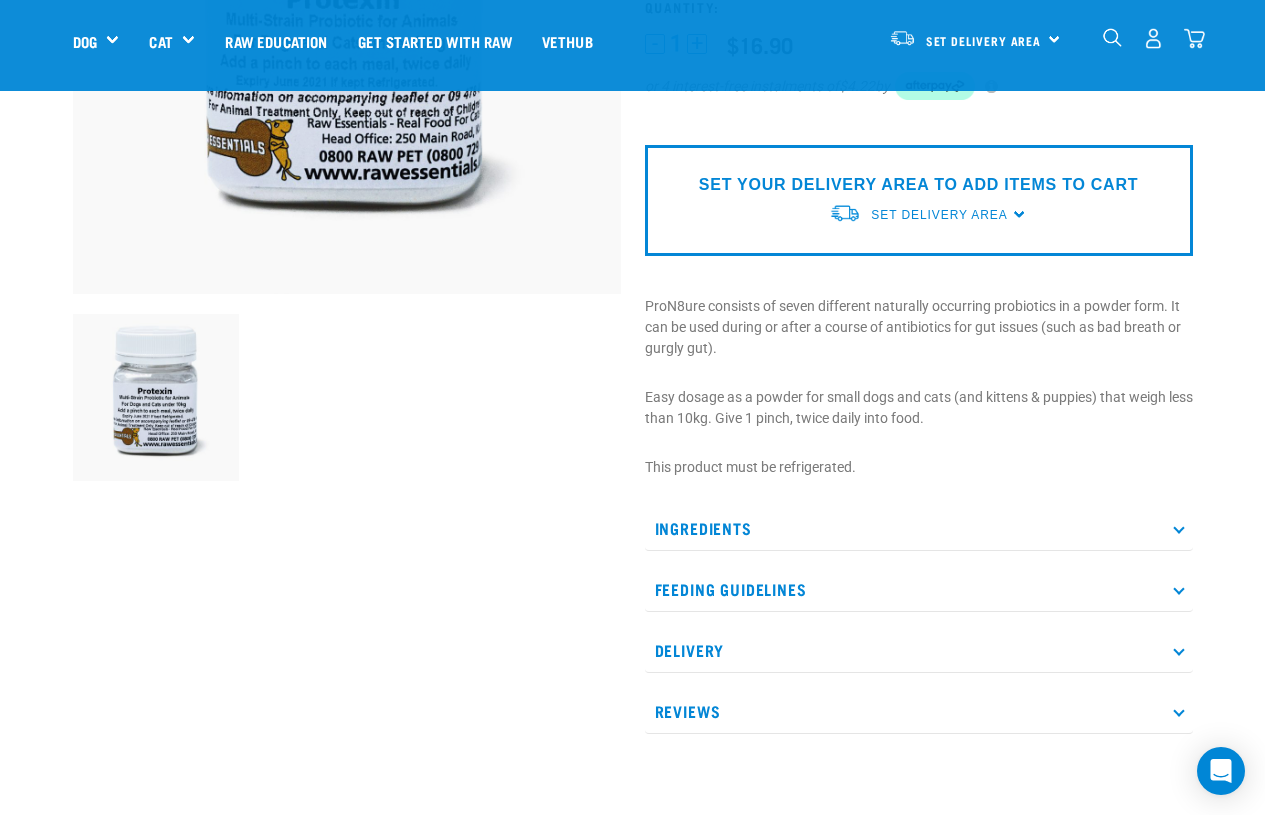 click on "Ingredients" at bounding box center [919, 528] 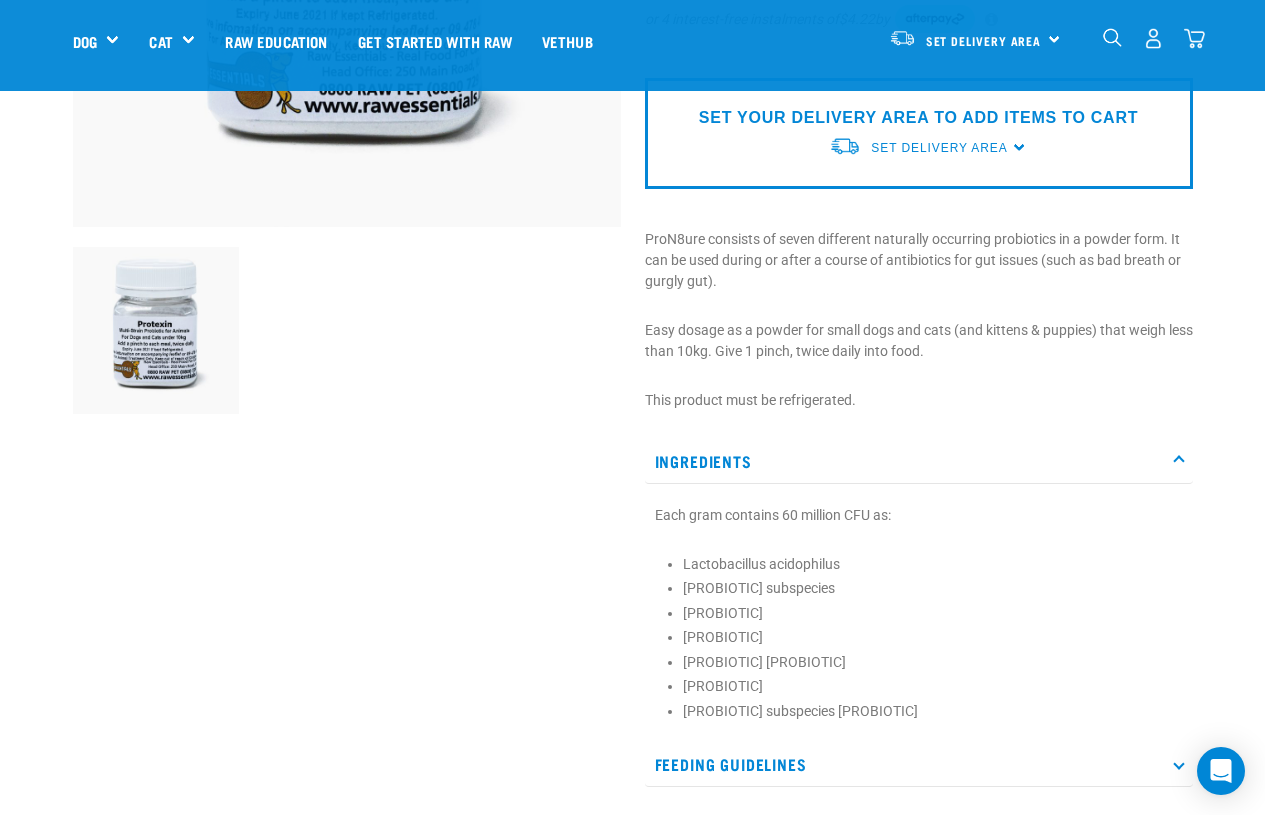 scroll, scrollTop: 500, scrollLeft: 0, axis: vertical 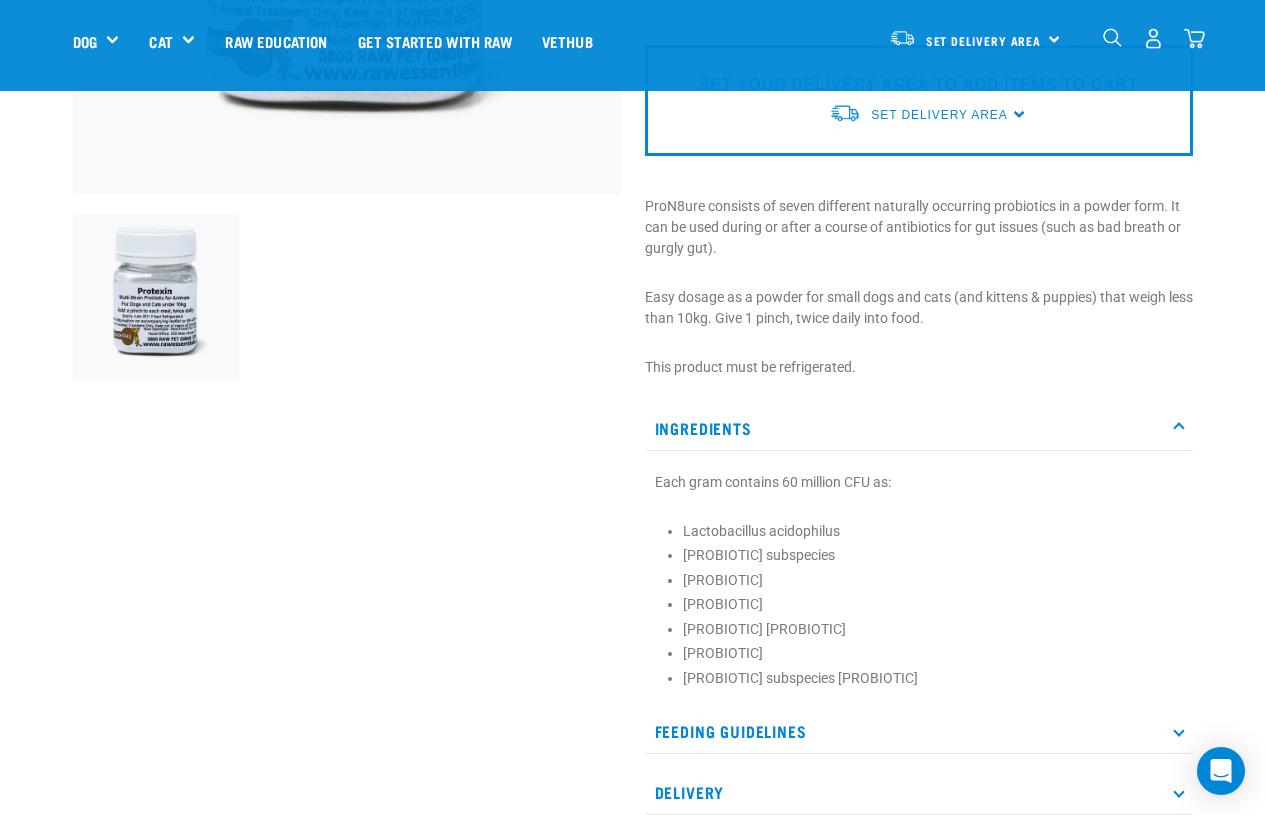 click on "Ingredients" at bounding box center (919, 428) 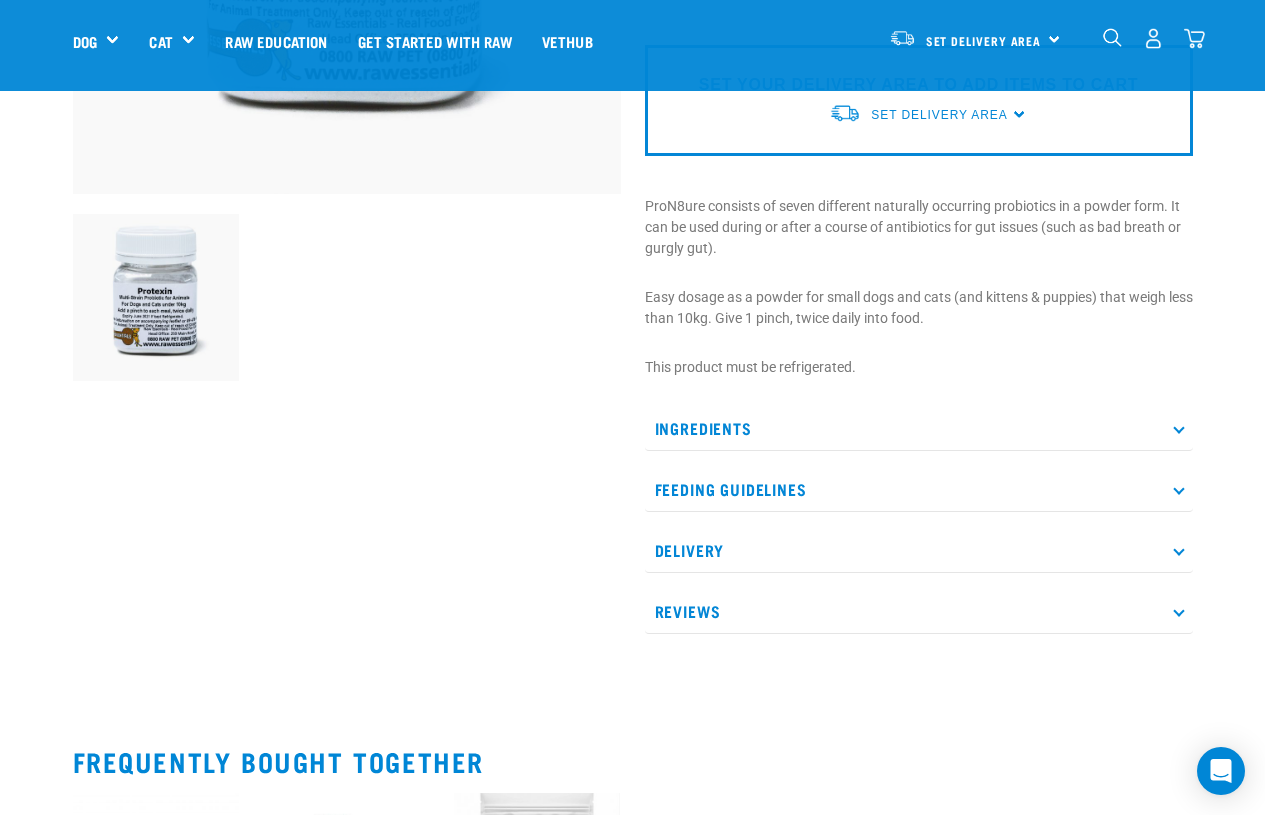 click on "Feeding Guidelines" at bounding box center [919, 489] 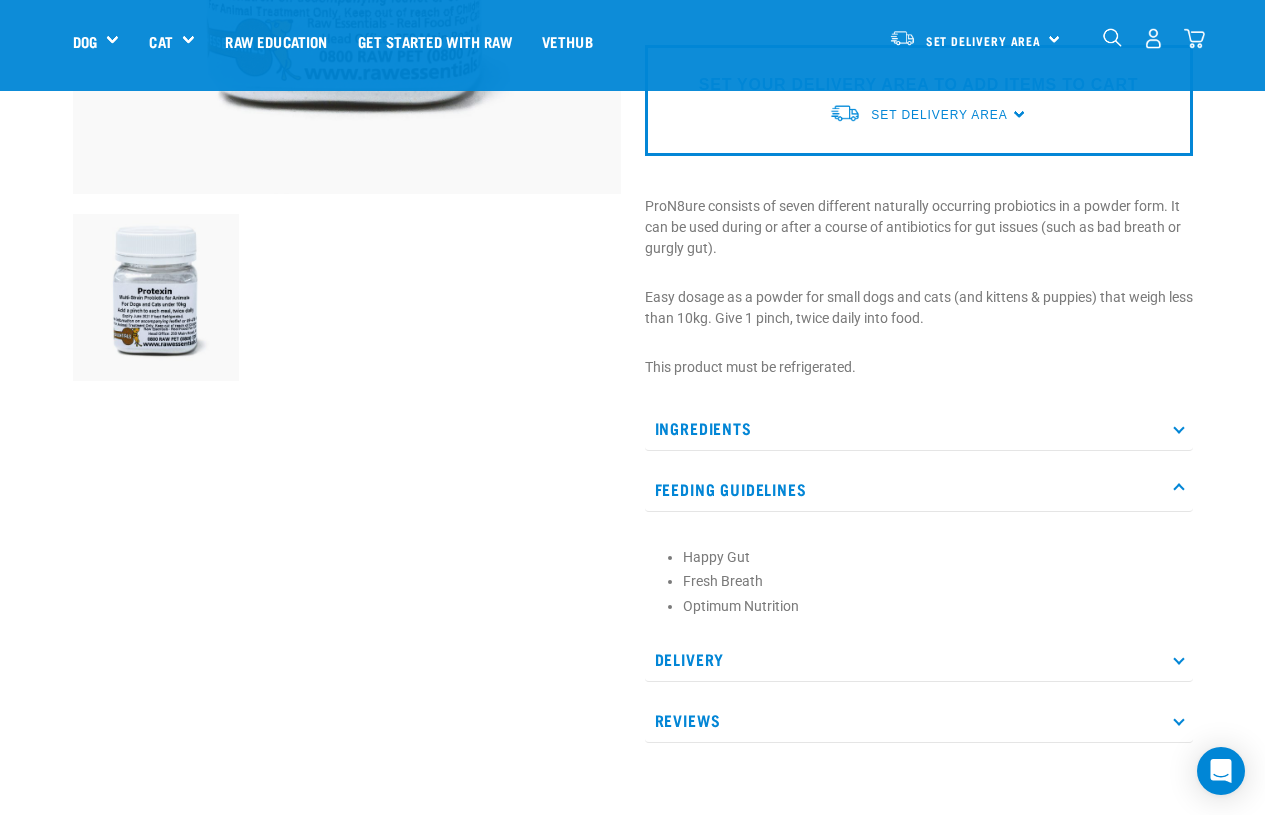click on "Feeding Guidelines" at bounding box center (919, 489) 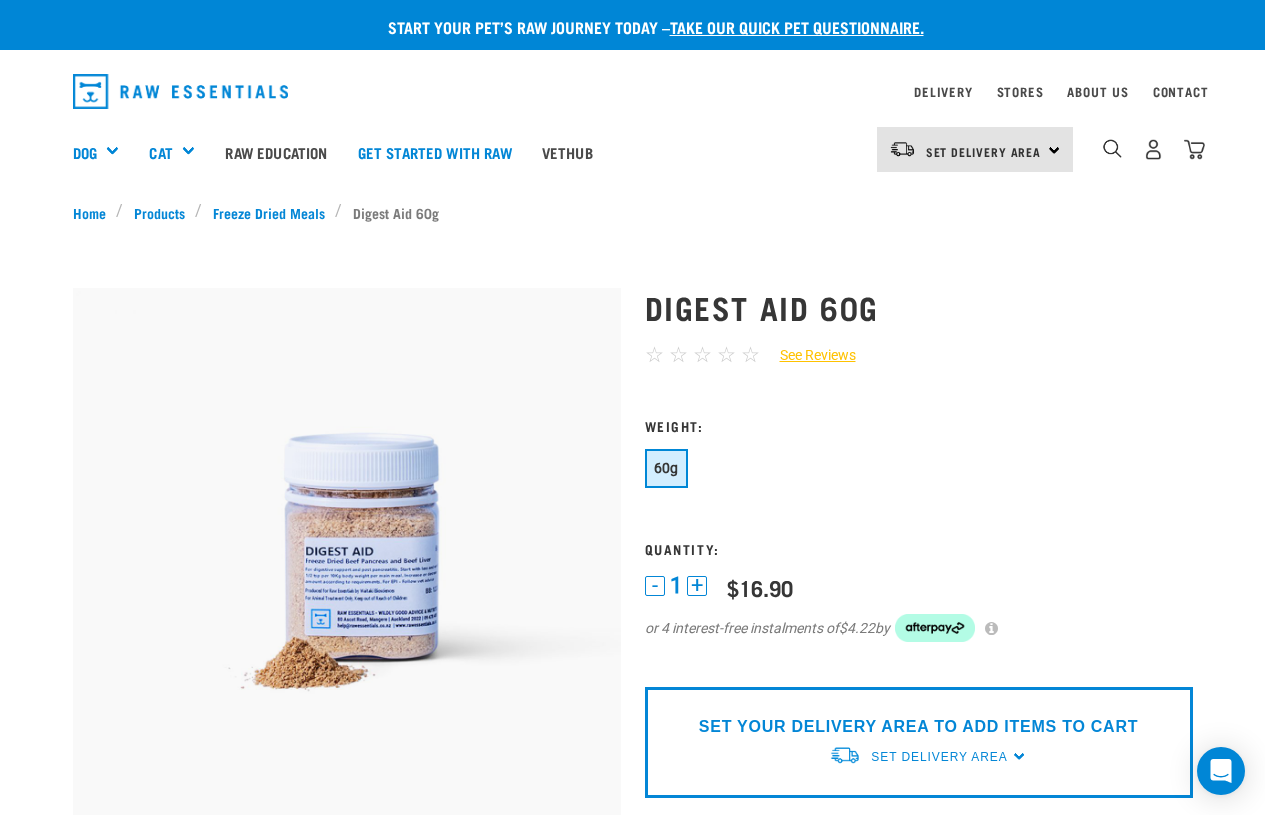 scroll, scrollTop: 0, scrollLeft: 0, axis: both 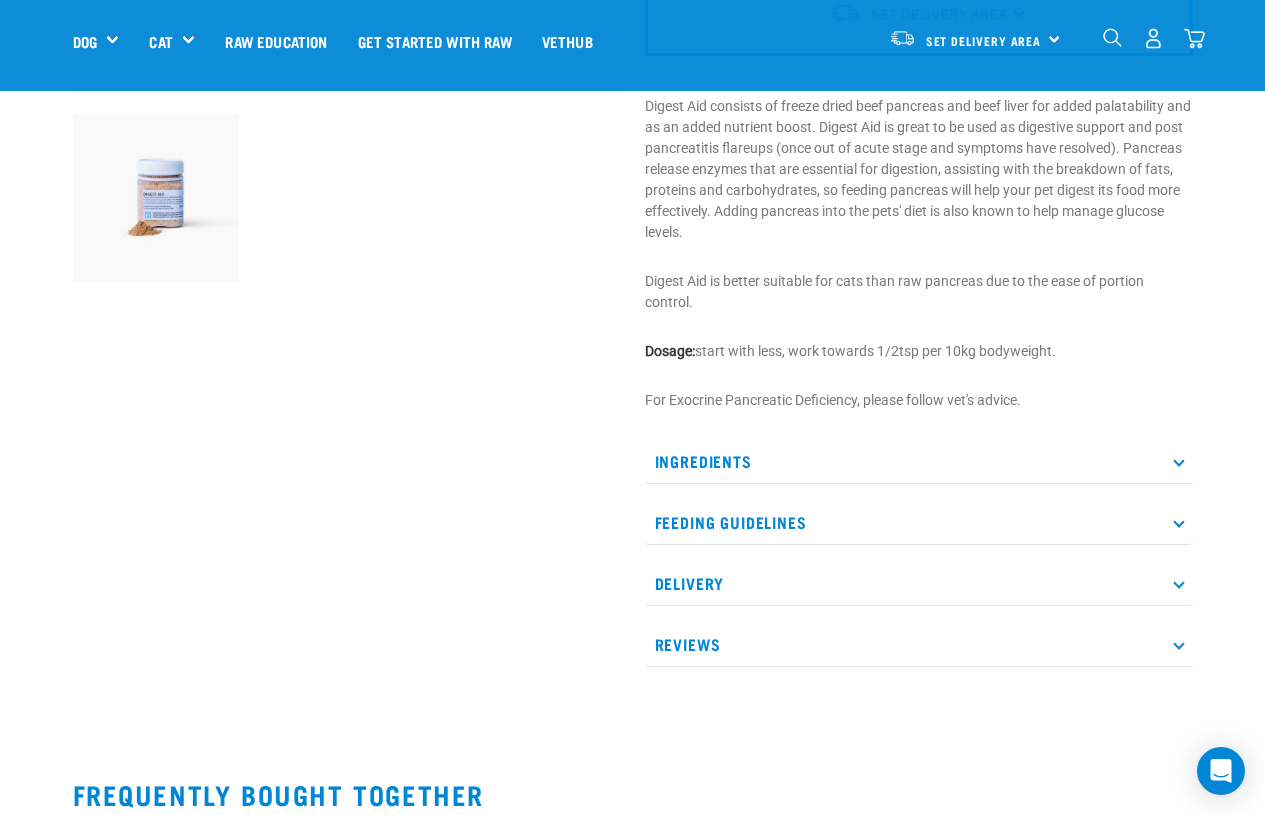 click on "Ingredients" at bounding box center [919, 461] 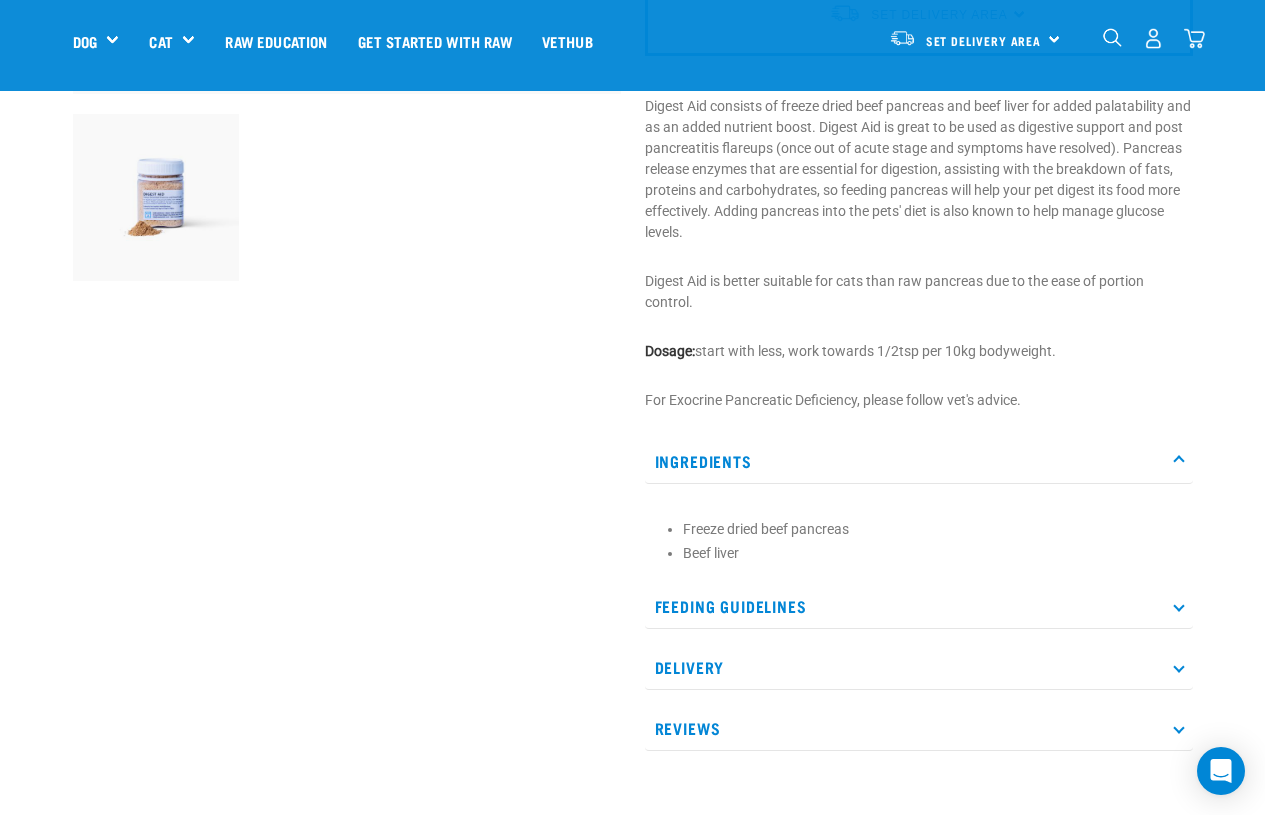 click at bounding box center (1178, 460) 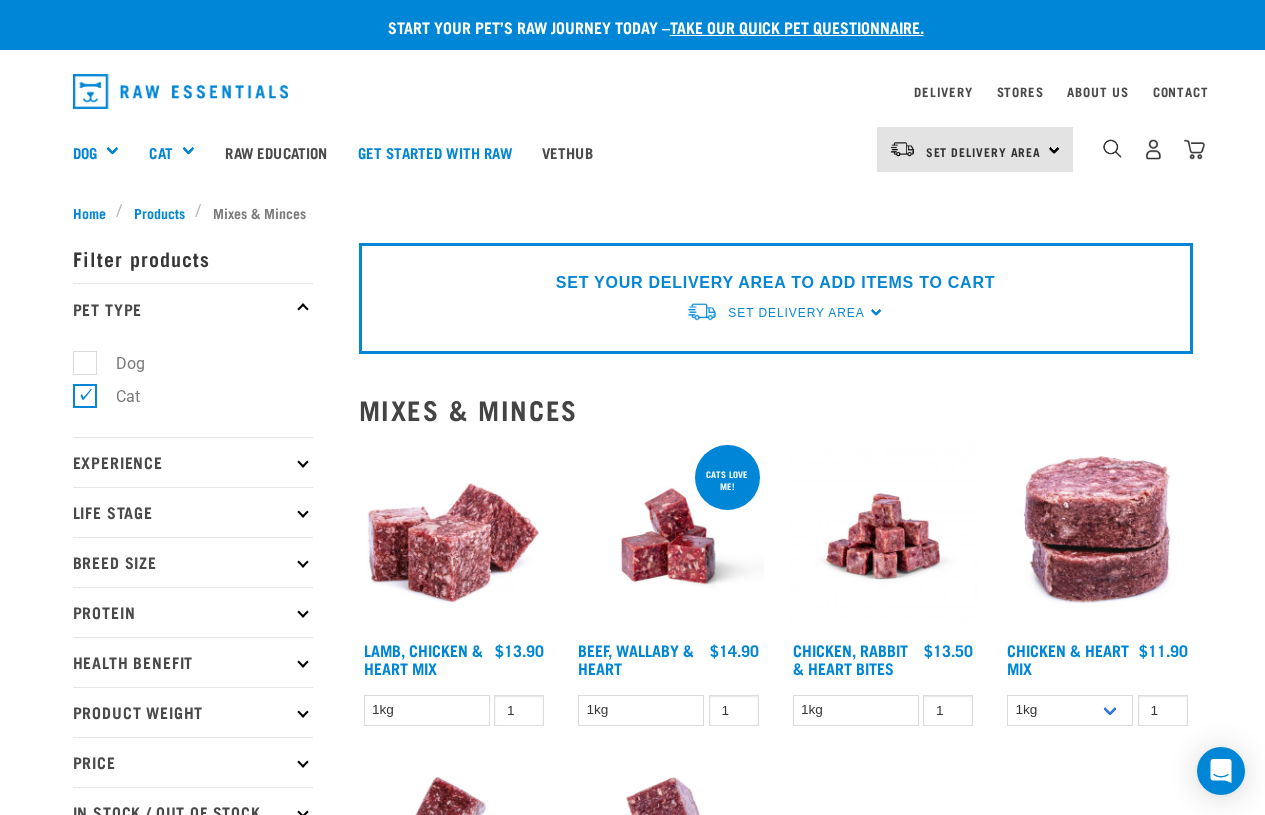 scroll, scrollTop: 0, scrollLeft: 0, axis: both 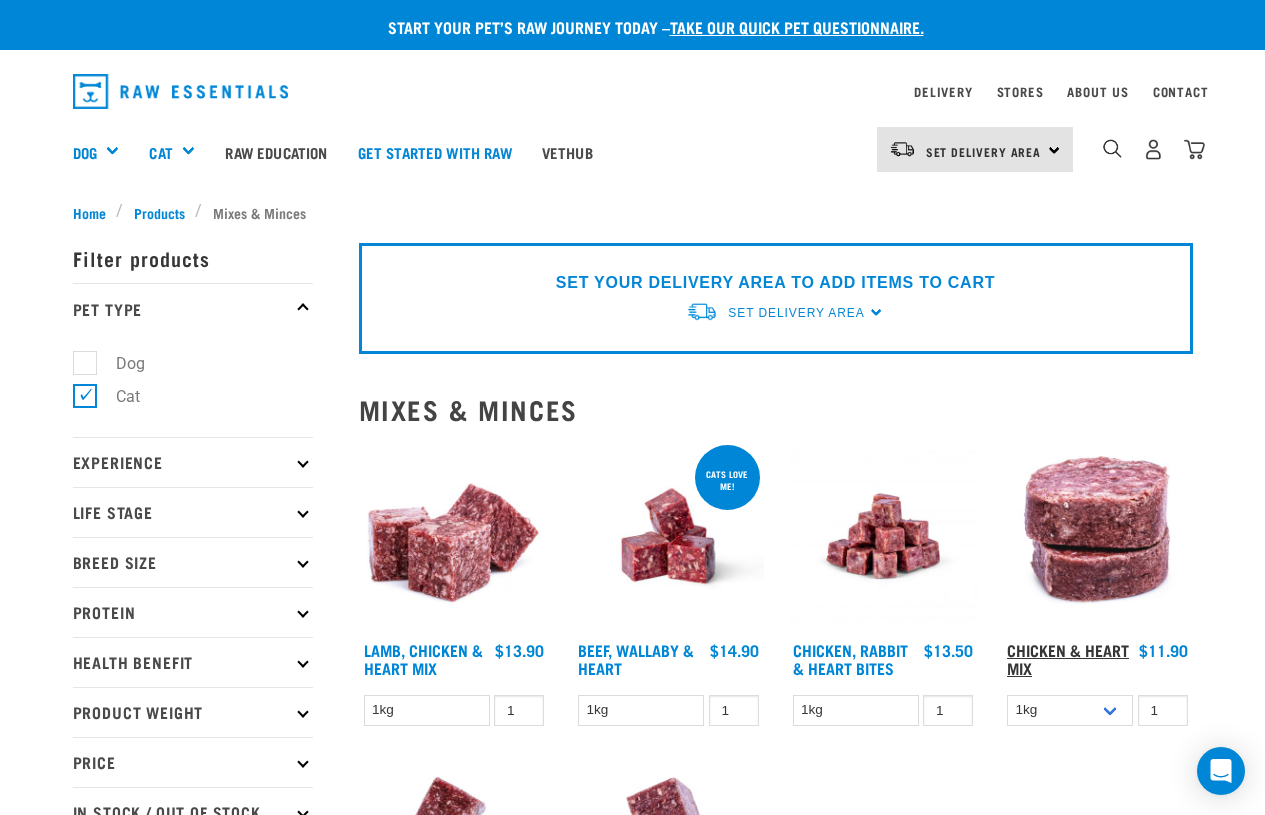 click on "Chicken & Heart Mix" at bounding box center [1068, 658] 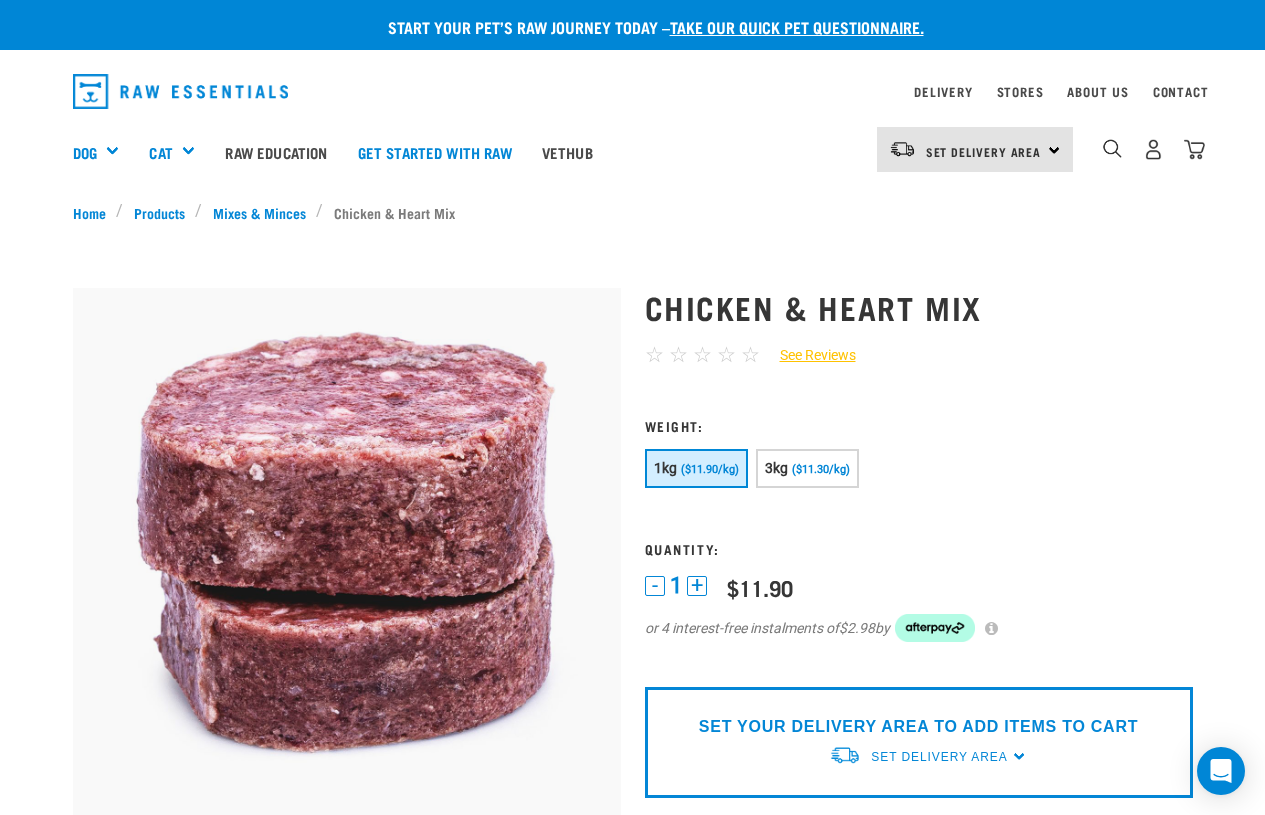 scroll, scrollTop: 0, scrollLeft: 0, axis: both 